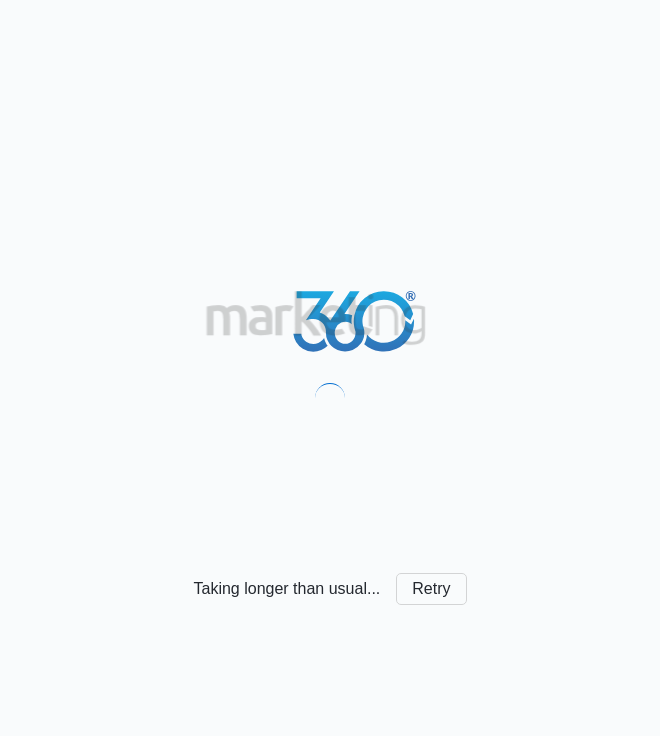 scroll, scrollTop: 0, scrollLeft: 0, axis: both 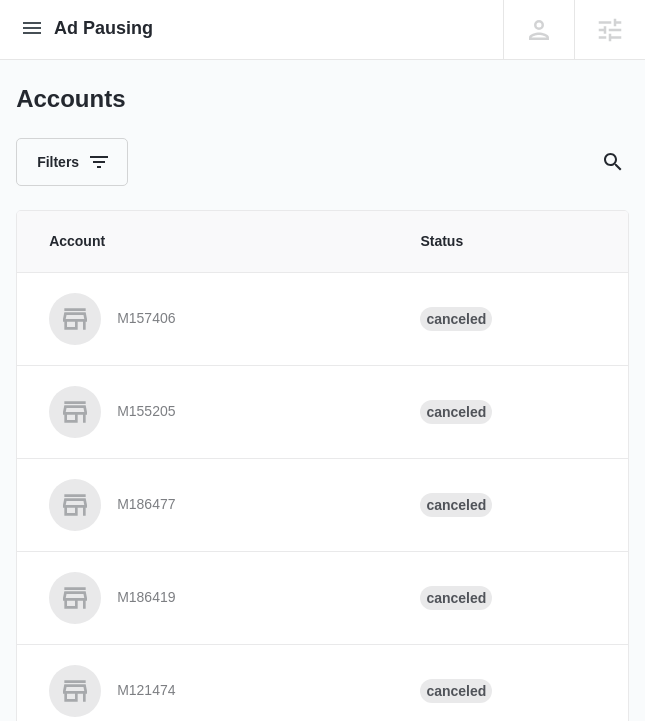 click on "Filters" at bounding box center (322, 162) 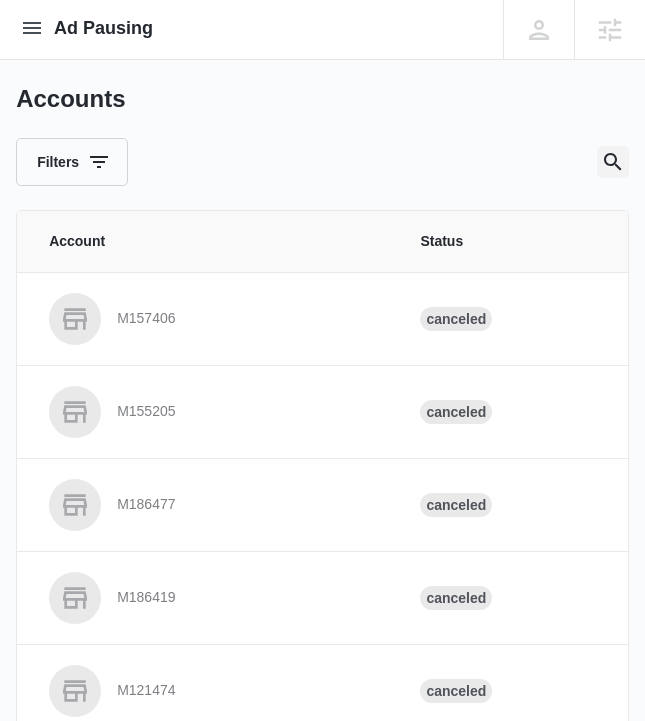 click 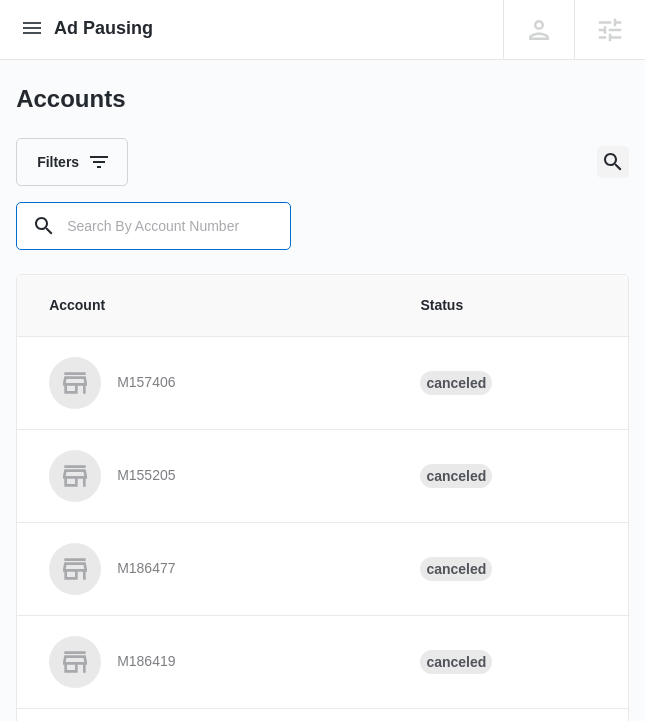 paste on "M332855" 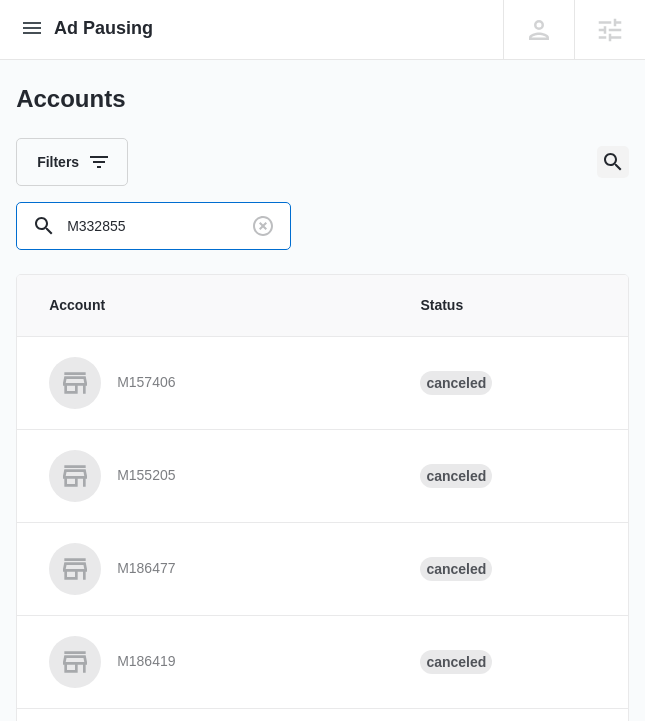 type on "M332855" 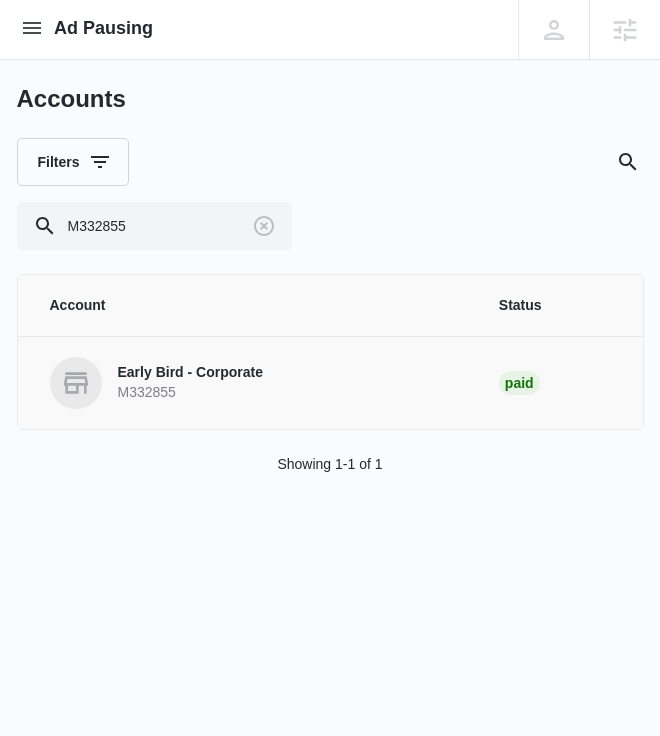 click on "Early Bird - Corporate" at bounding box center (190, 373) 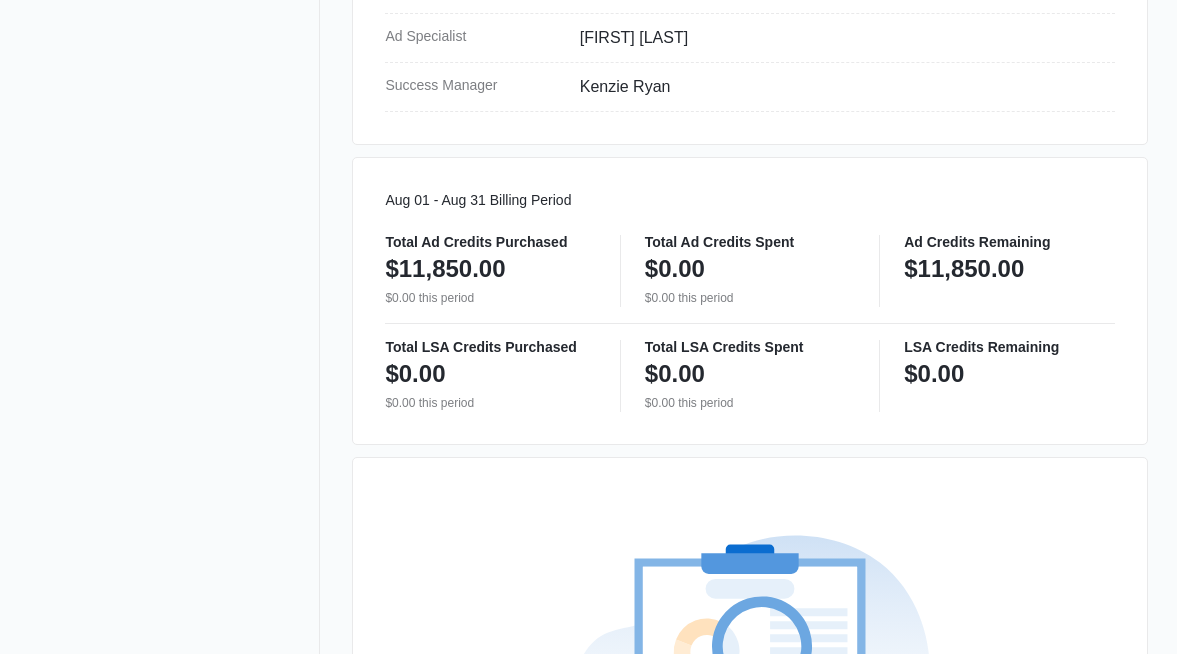 scroll, scrollTop: 0, scrollLeft: 0, axis: both 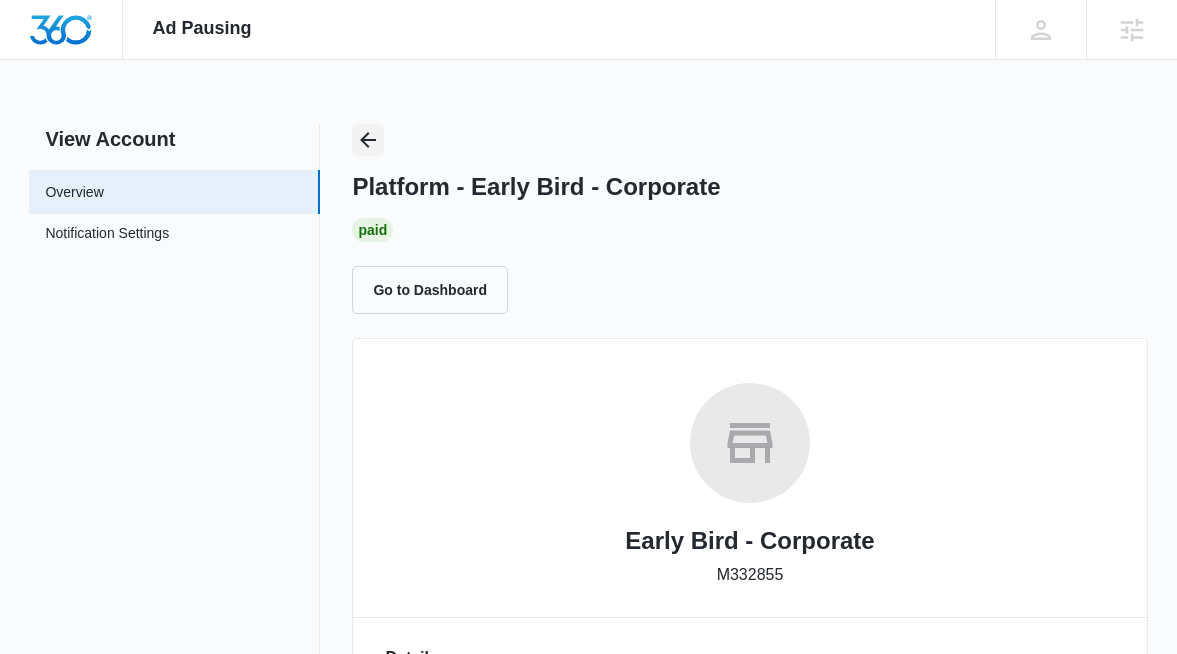 click 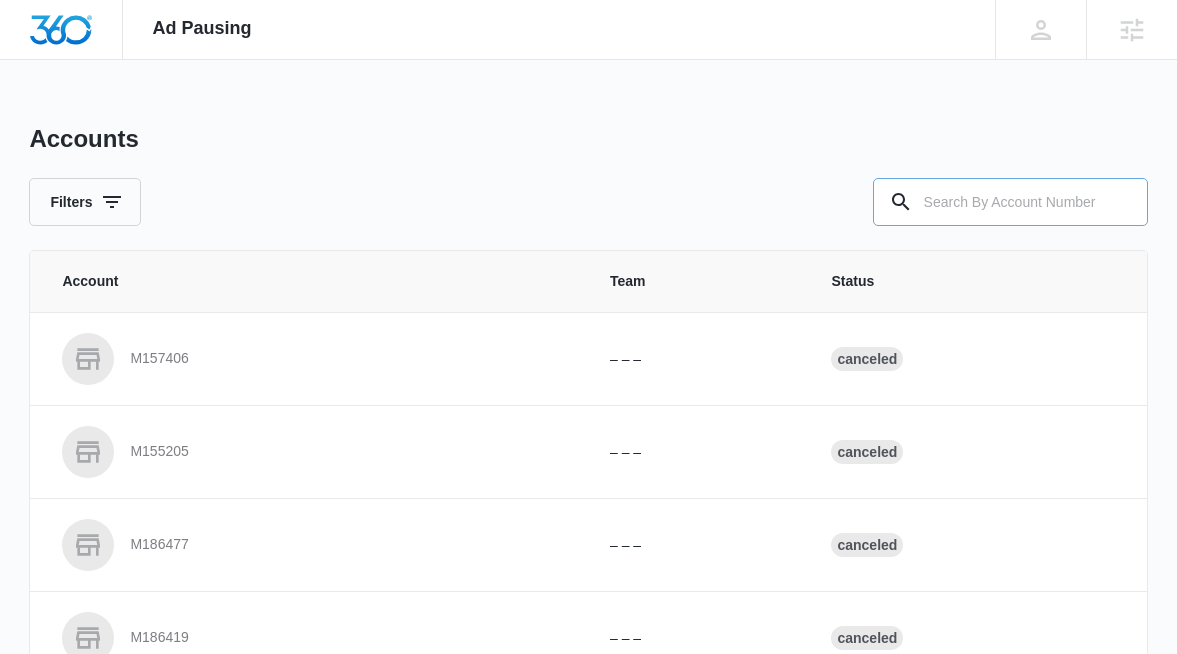 click at bounding box center [1010, 202] 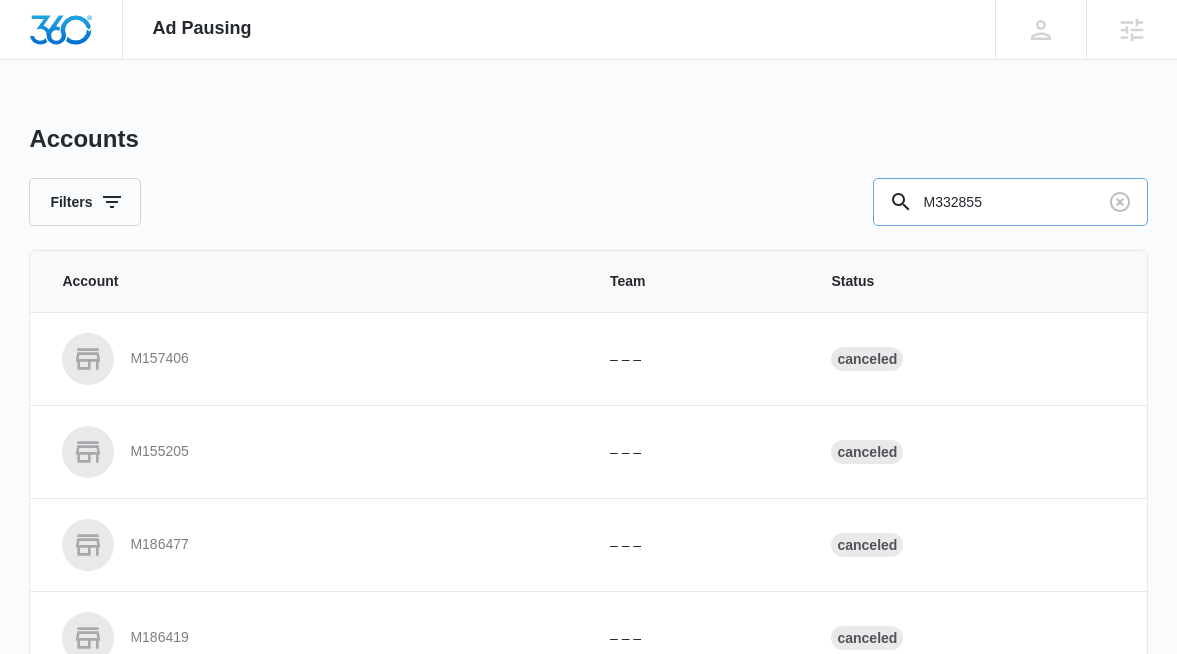 type on "M332855" 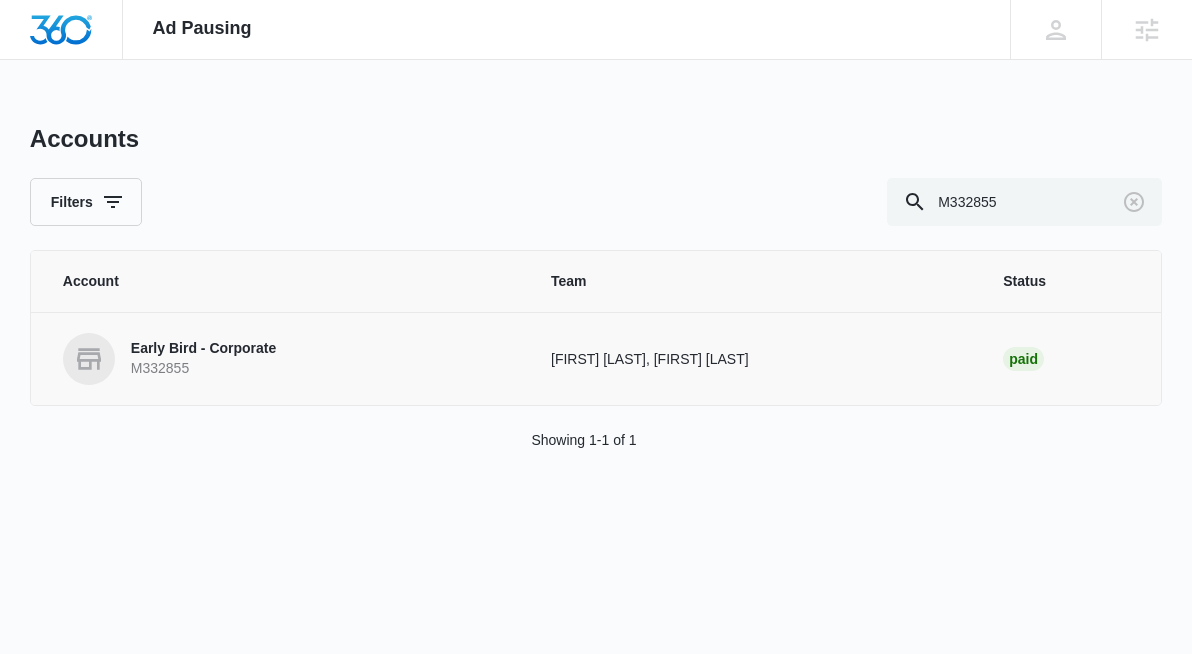 click on "Early Bird - Corporate" at bounding box center (203, 349) 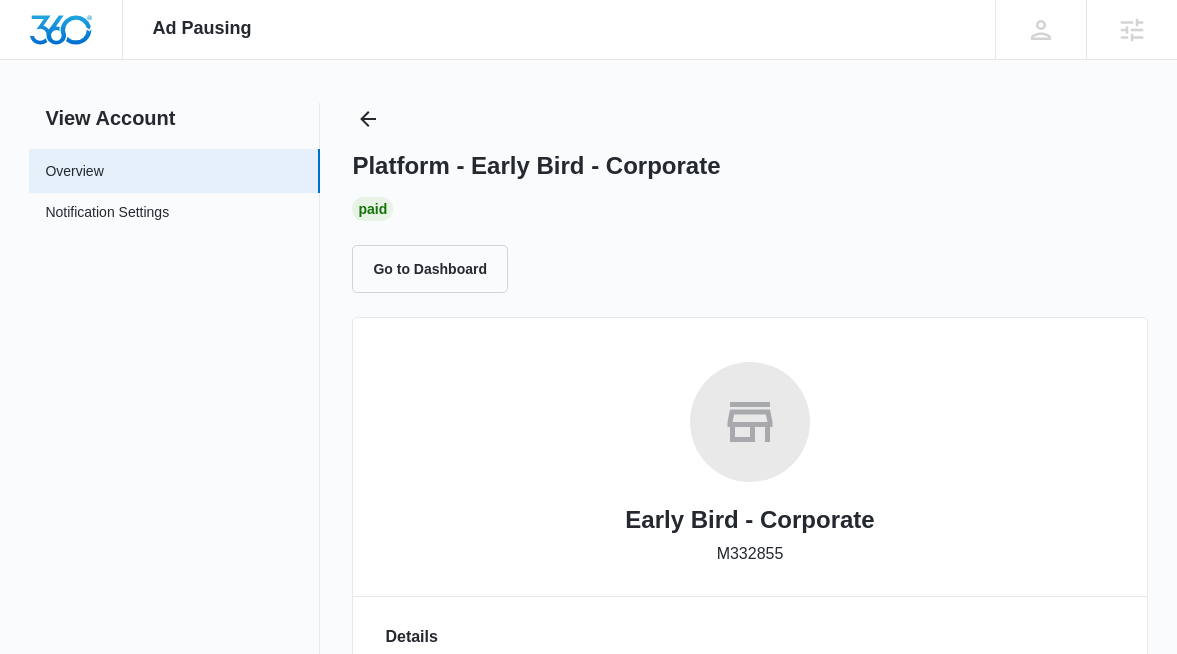 scroll, scrollTop: 0, scrollLeft: 0, axis: both 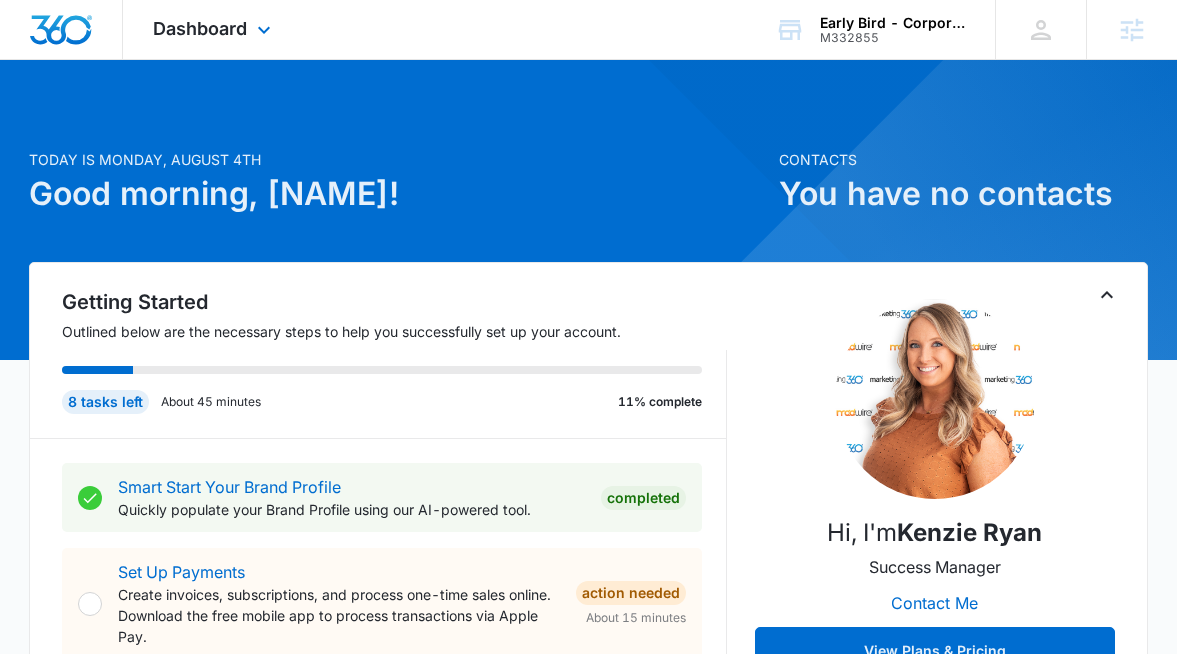 click on "Dashboard Apps Reputation Websites Forms CRM Email Social Shop Content Ads Intelligence Files Brand Settings" at bounding box center [214, 29] 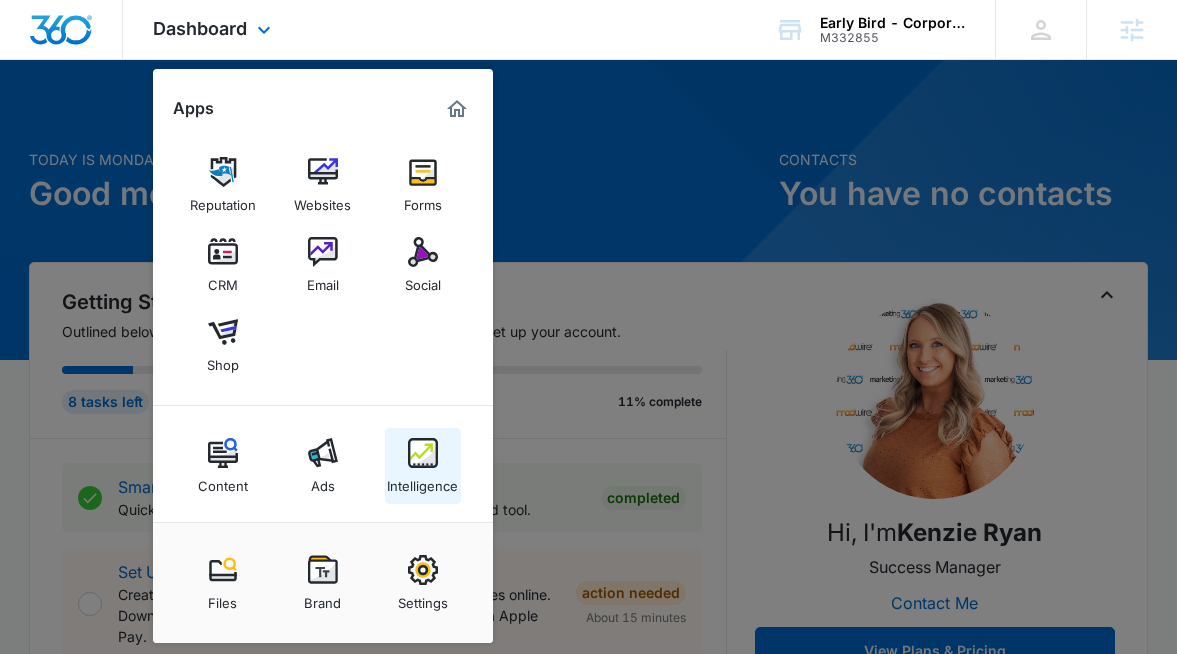 click on "Intelligence" at bounding box center [423, 466] 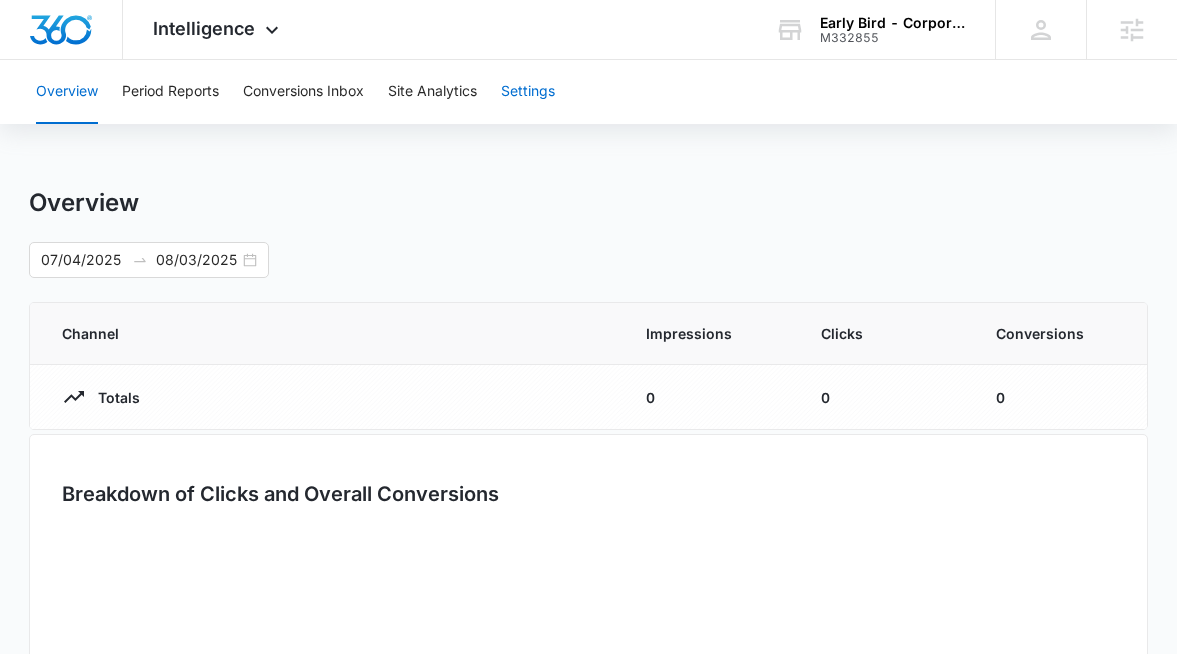 click on "Settings" at bounding box center (528, 92) 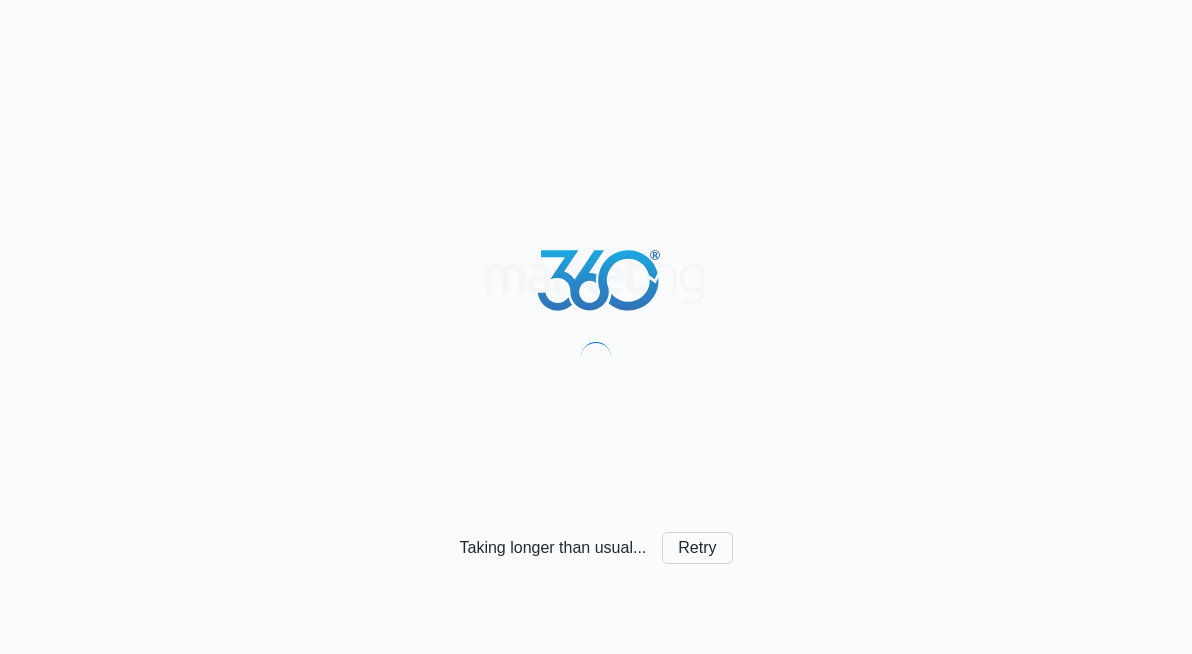 scroll, scrollTop: 0, scrollLeft: 0, axis: both 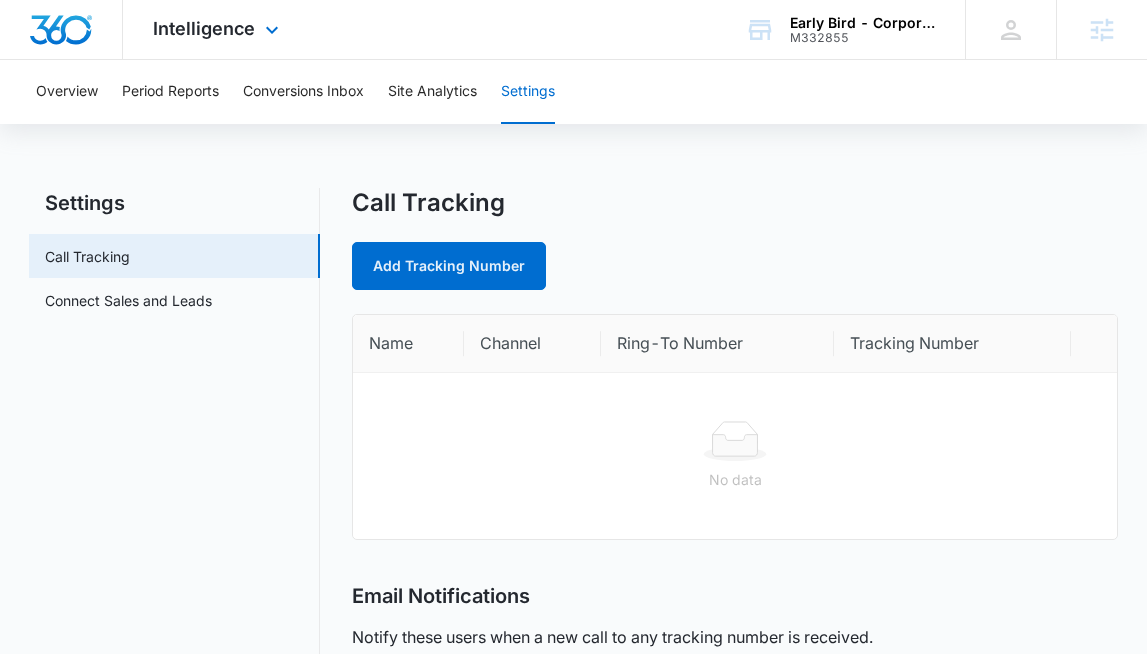 click on "Intelligence Apps Reputation Websites Forms CRM Email Social Shop Content Ads Intelligence Files Brand Settings" at bounding box center [218, 29] 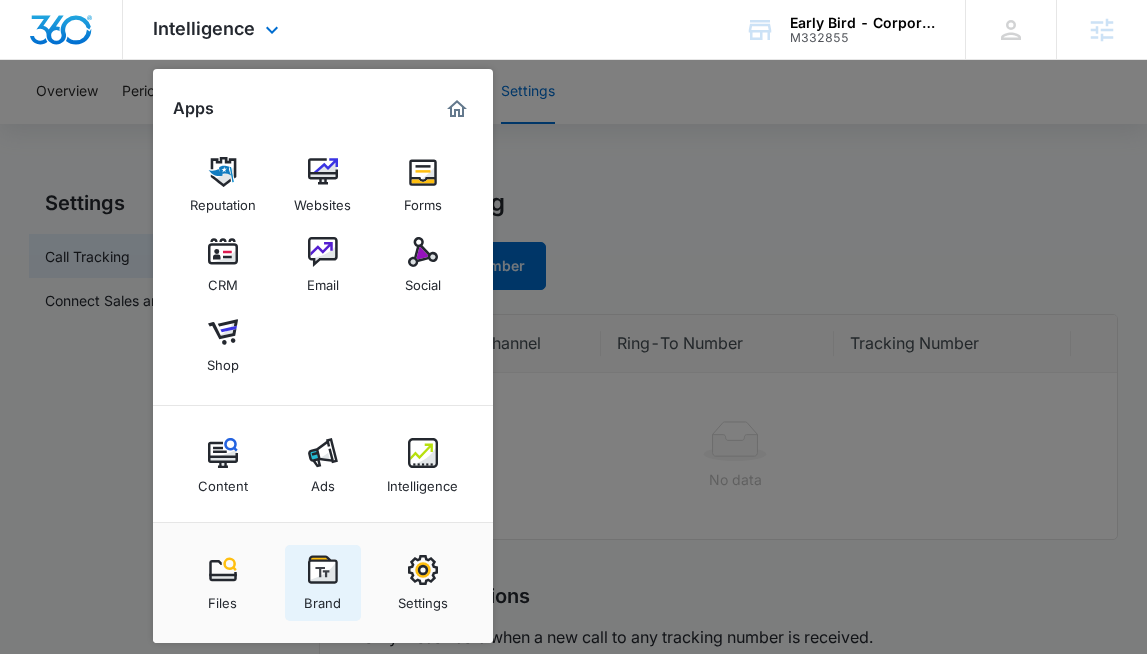 click at bounding box center [323, 570] 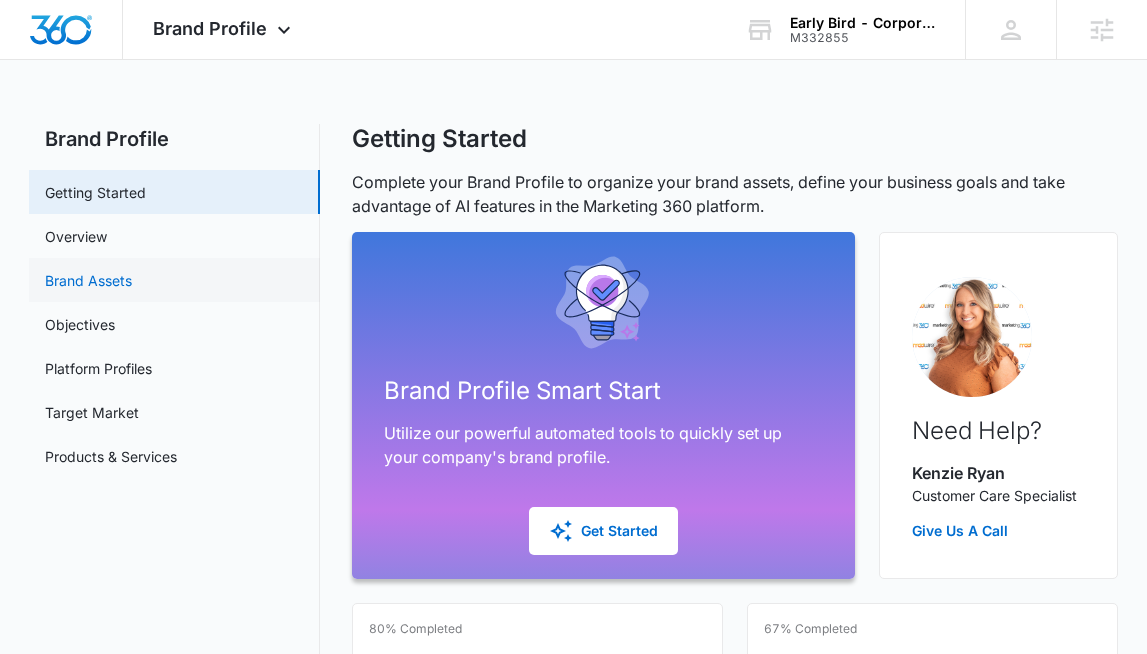 click on "Brand Assets" at bounding box center [88, 280] 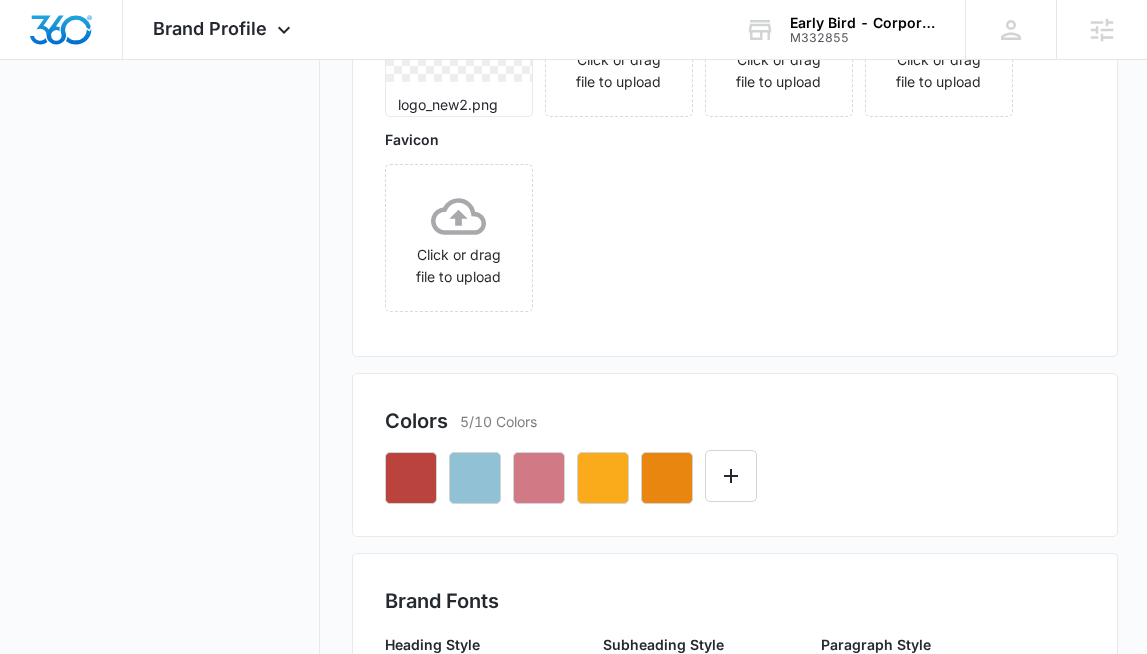 scroll, scrollTop: 79, scrollLeft: 0, axis: vertical 